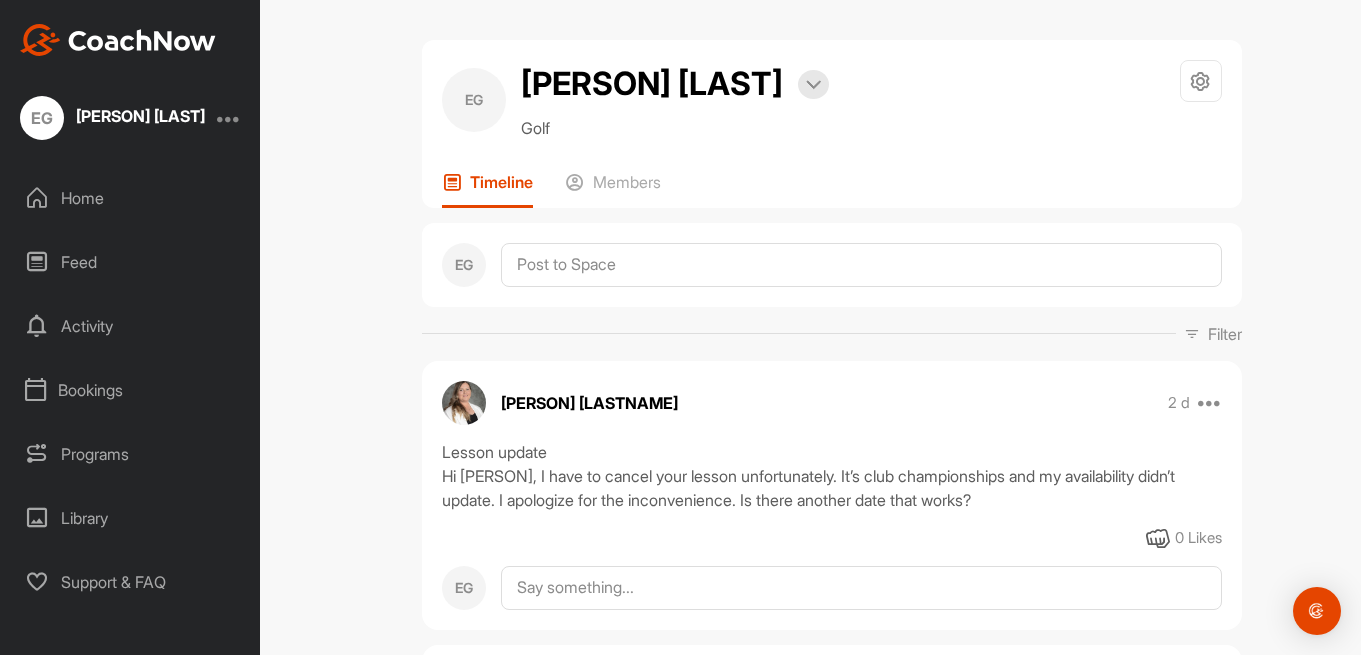 scroll, scrollTop: 0, scrollLeft: 0, axis: both 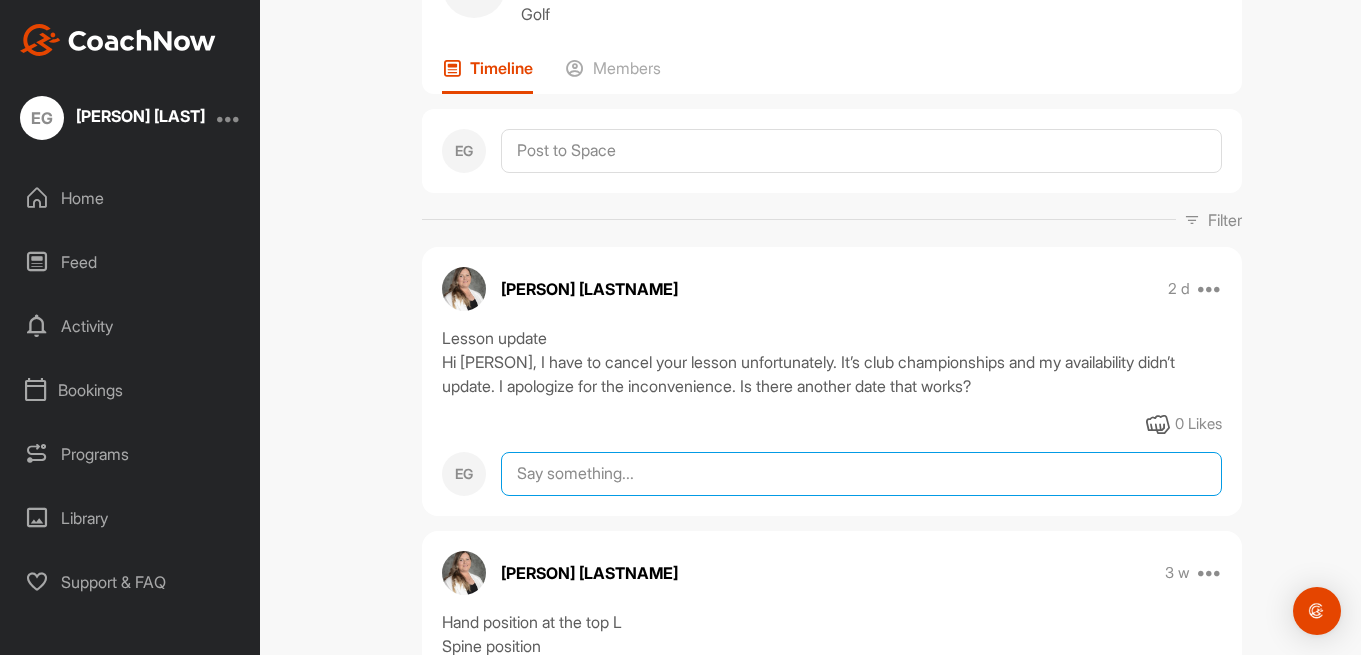 click at bounding box center (861, 474) 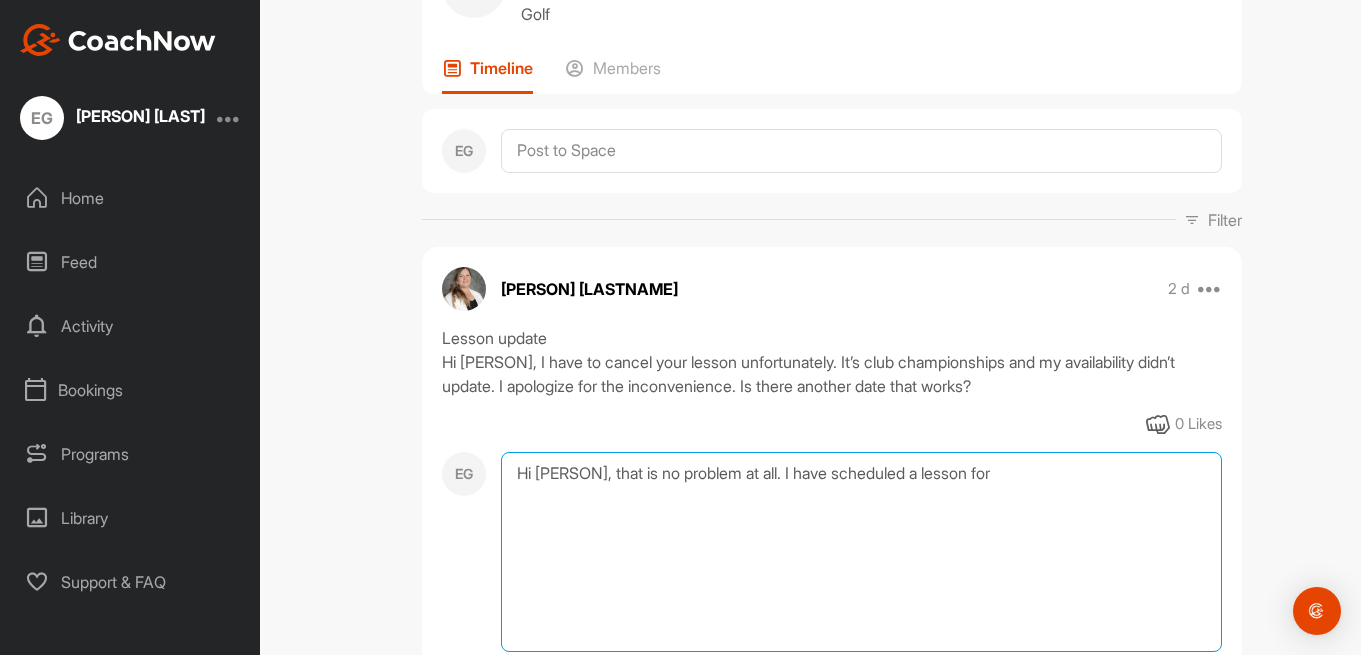 type on "Hi [PERSON], that is no problem at all. I have scheduled a lesson for" 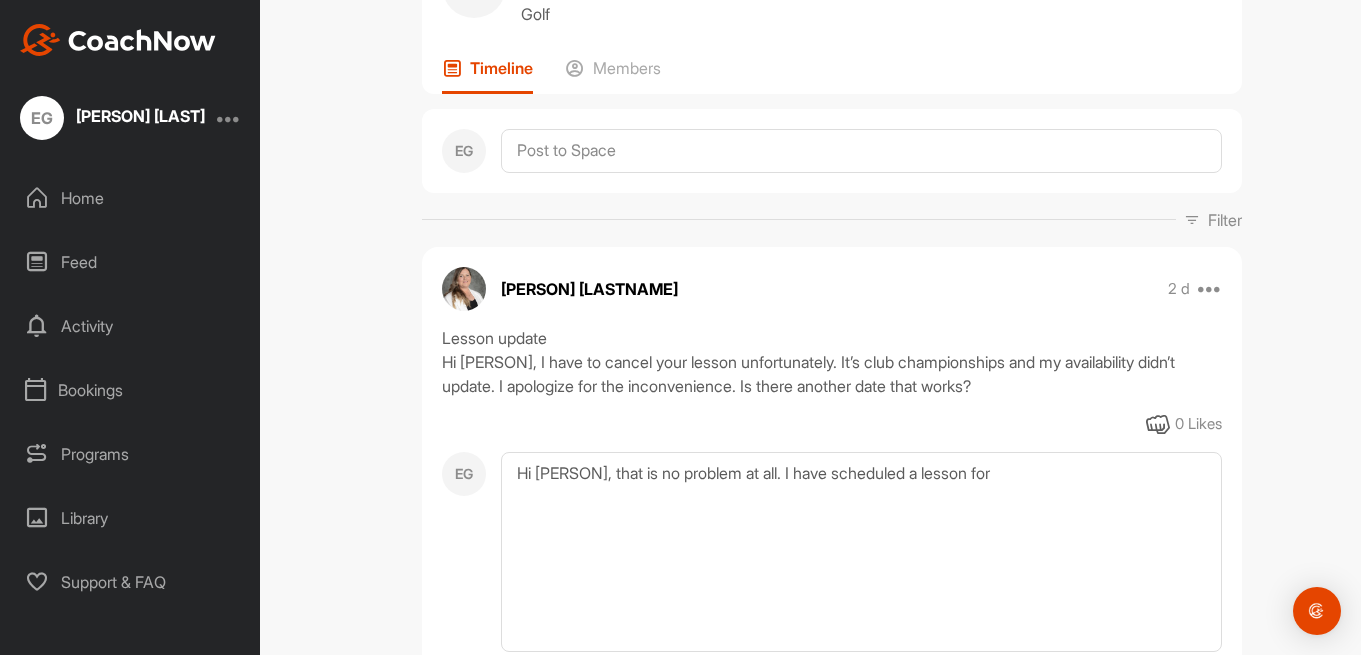 click on "Bookings" at bounding box center (131, 390) 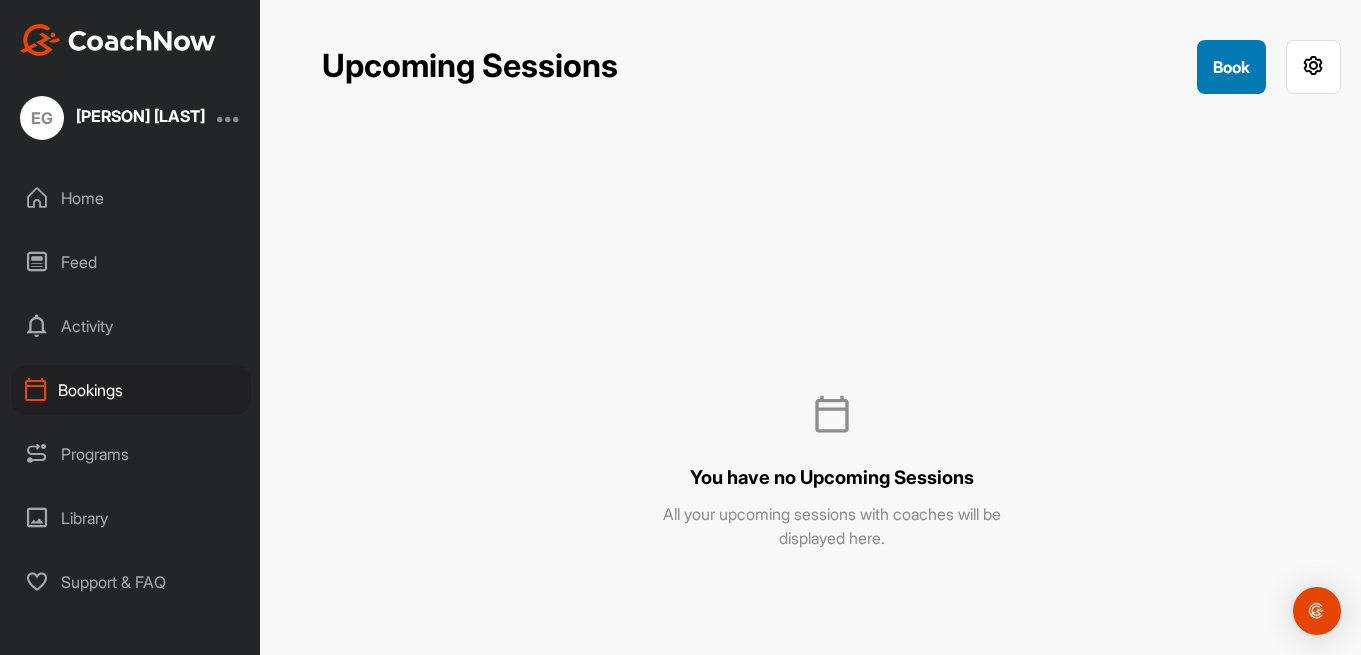click on "Book" at bounding box center [1231, 67] 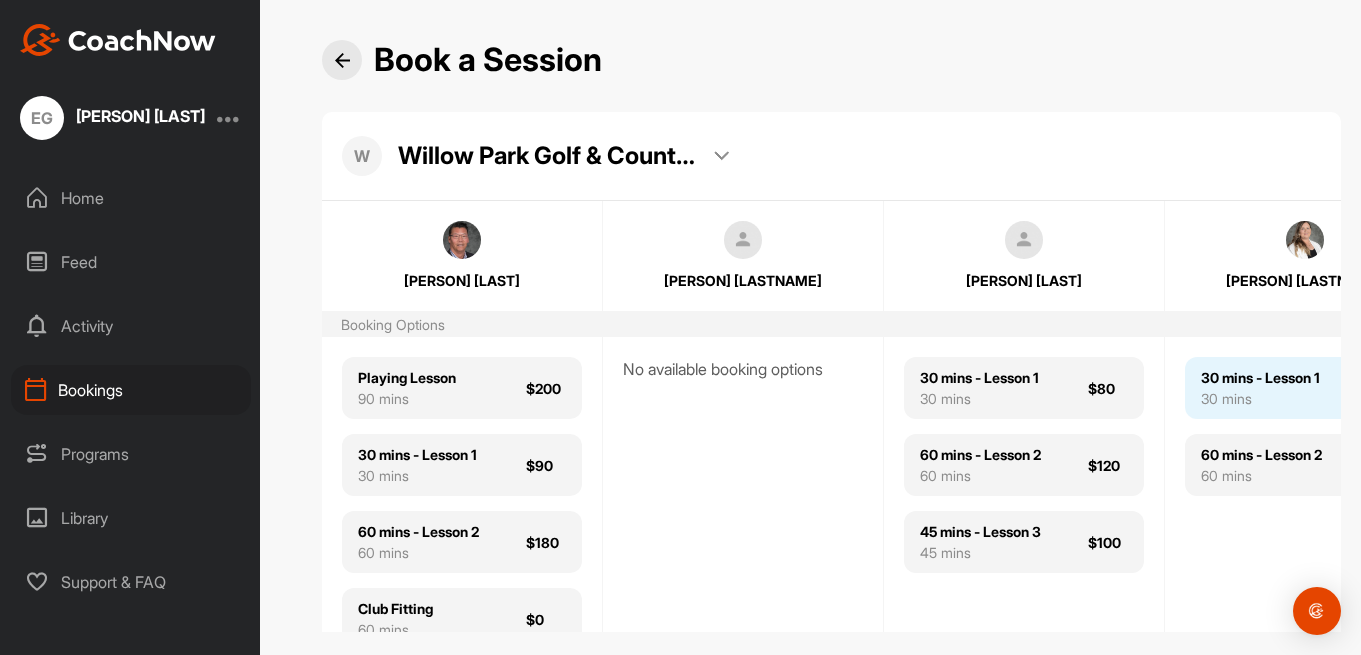 click on "30 mins" at bounding box center (1260, 398) 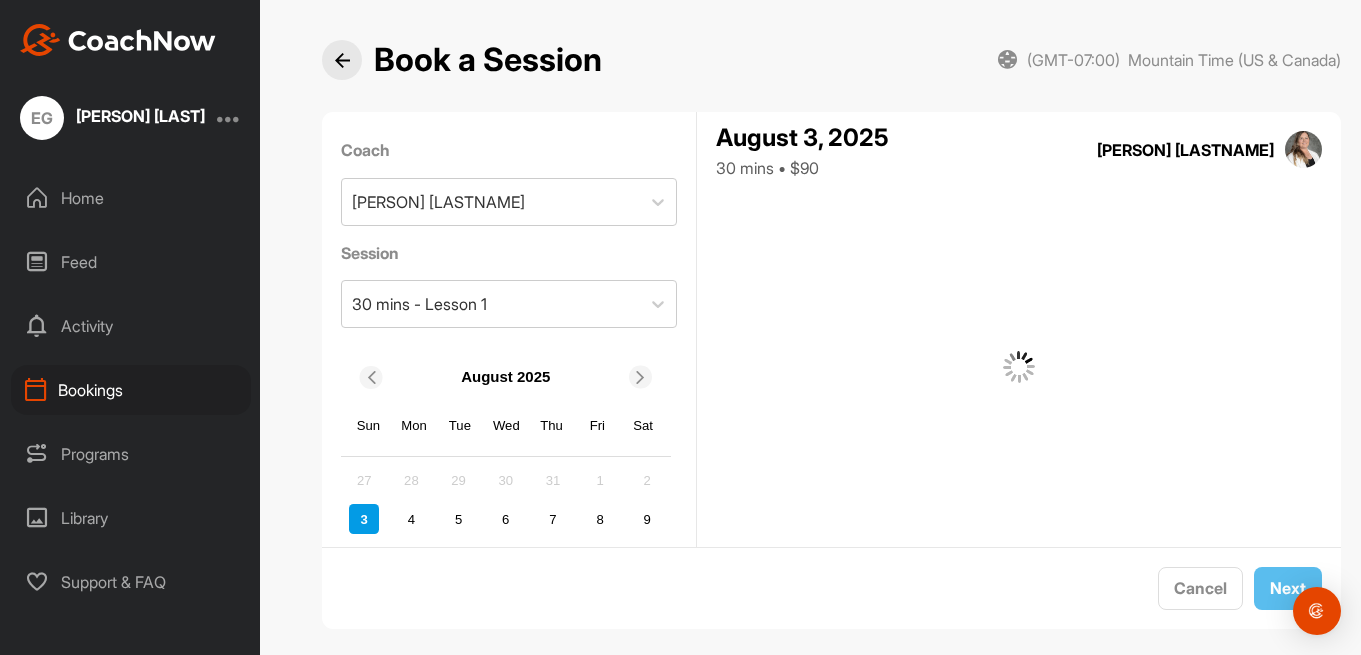 scroll, scrollTop: 20, scrollLeft: 0, axis: vertical 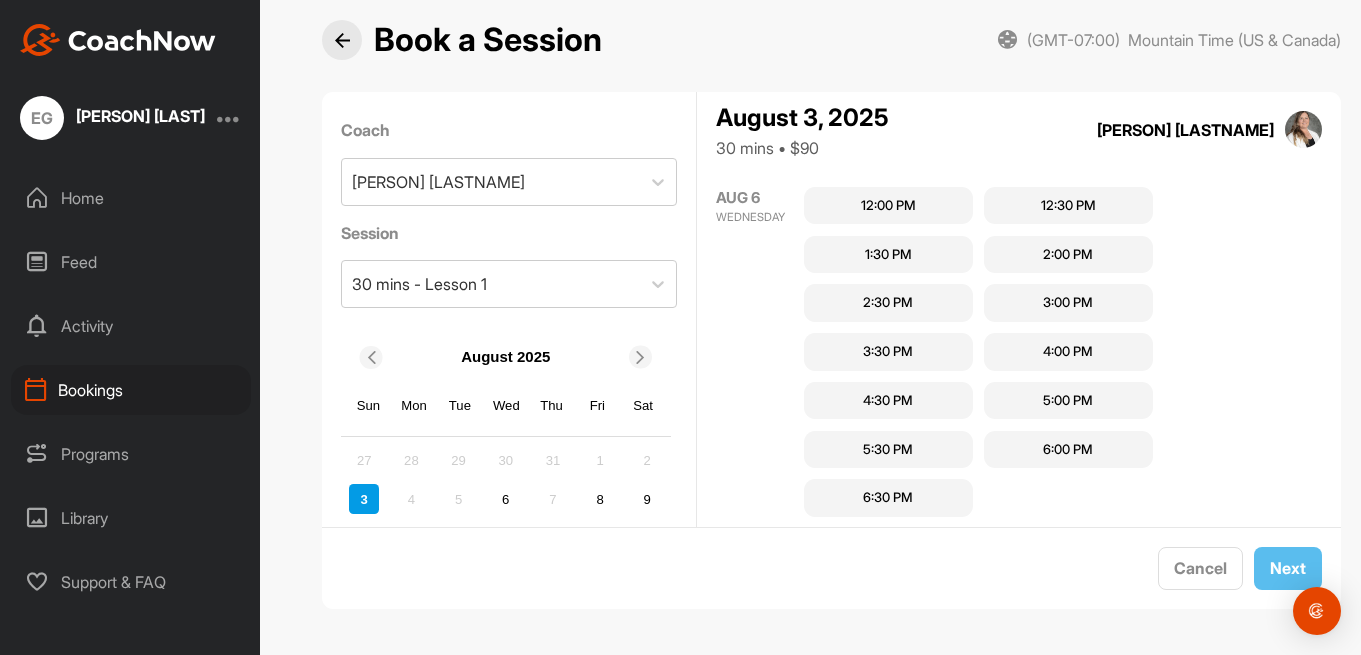click on "AUG 6 WEDNESDAY" at bounding box center (757, 351) 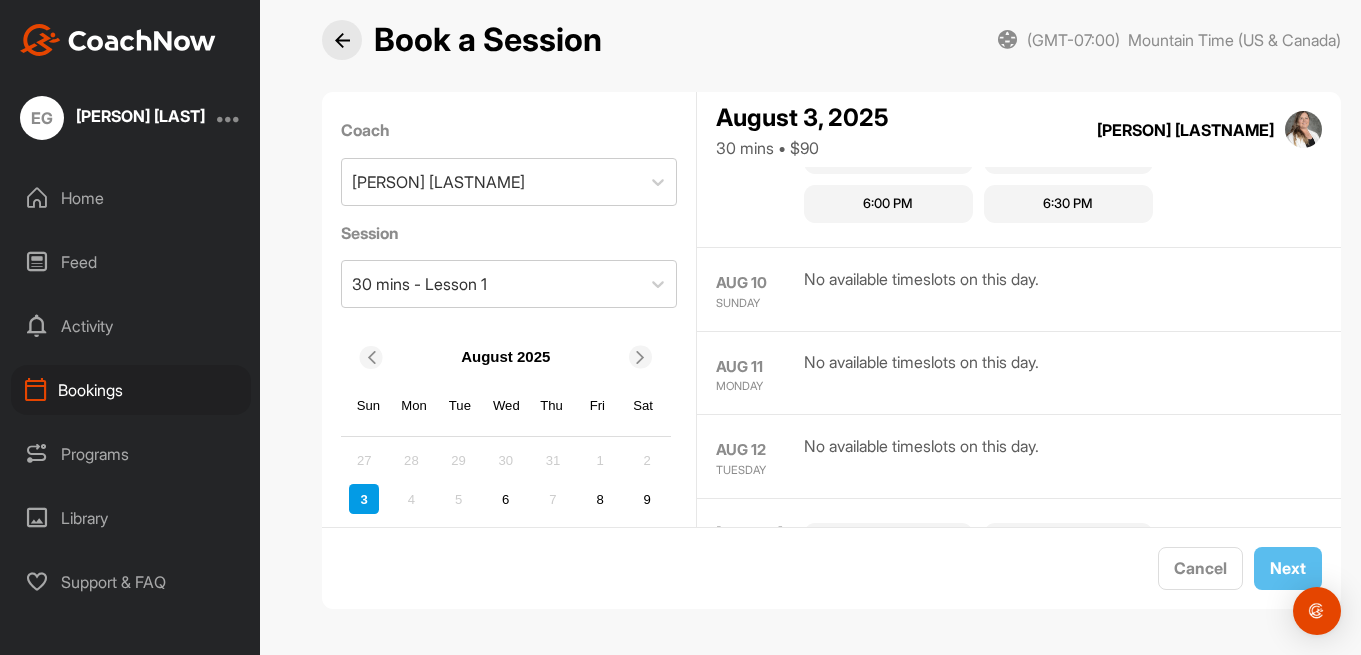 scroll, scrollTop: 1048, scrollLeft: 0, axis: vertical 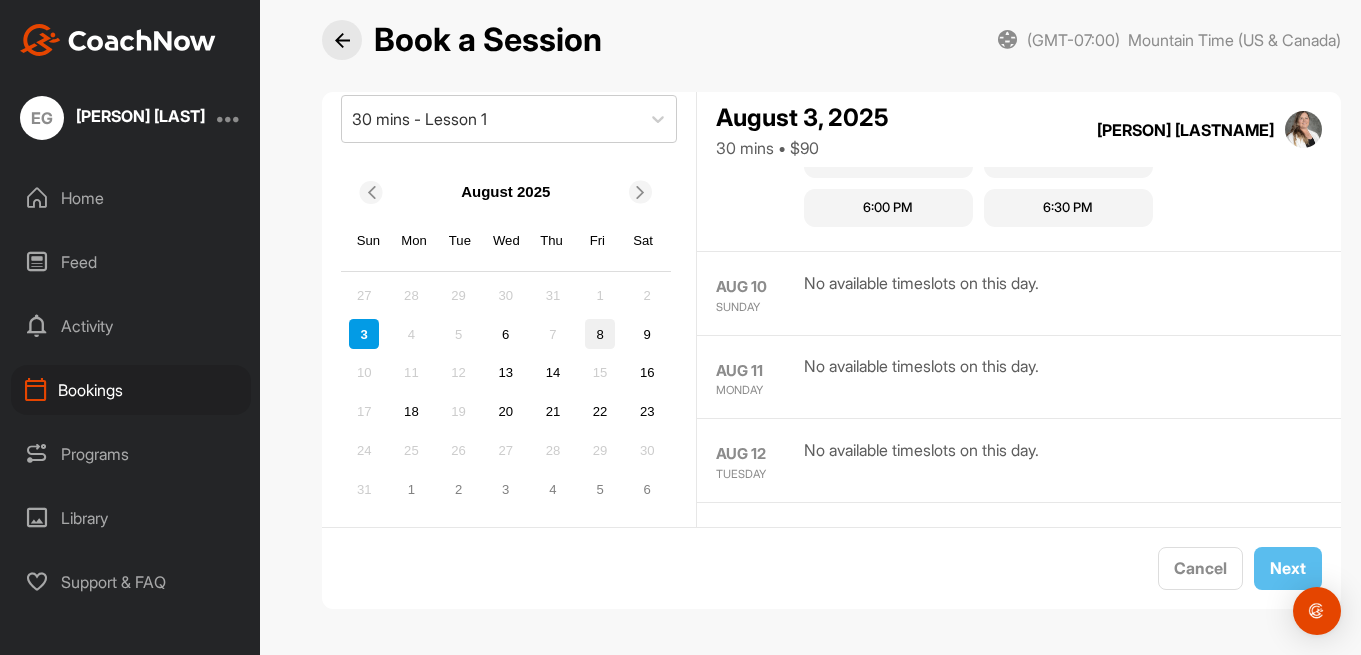 click on "8" at bounding box center [600, 334] 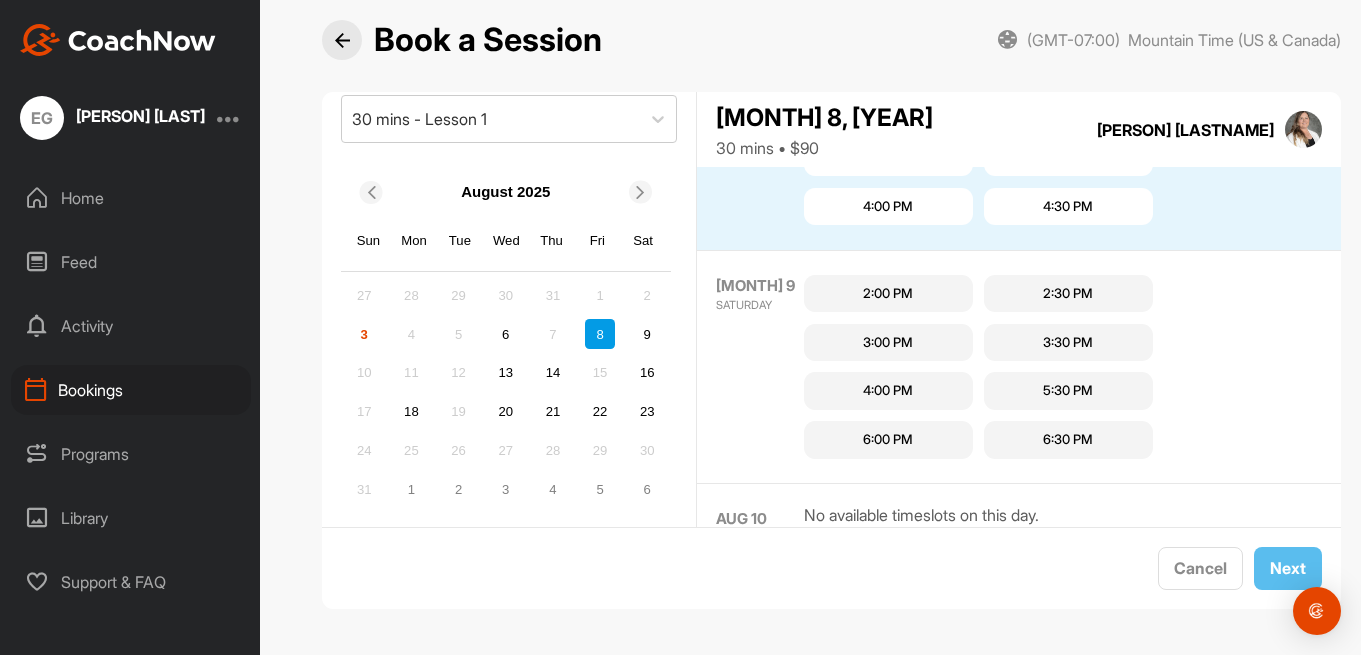 scroll, scrollTop: 821, scrollLeft: 0, axis: vertical 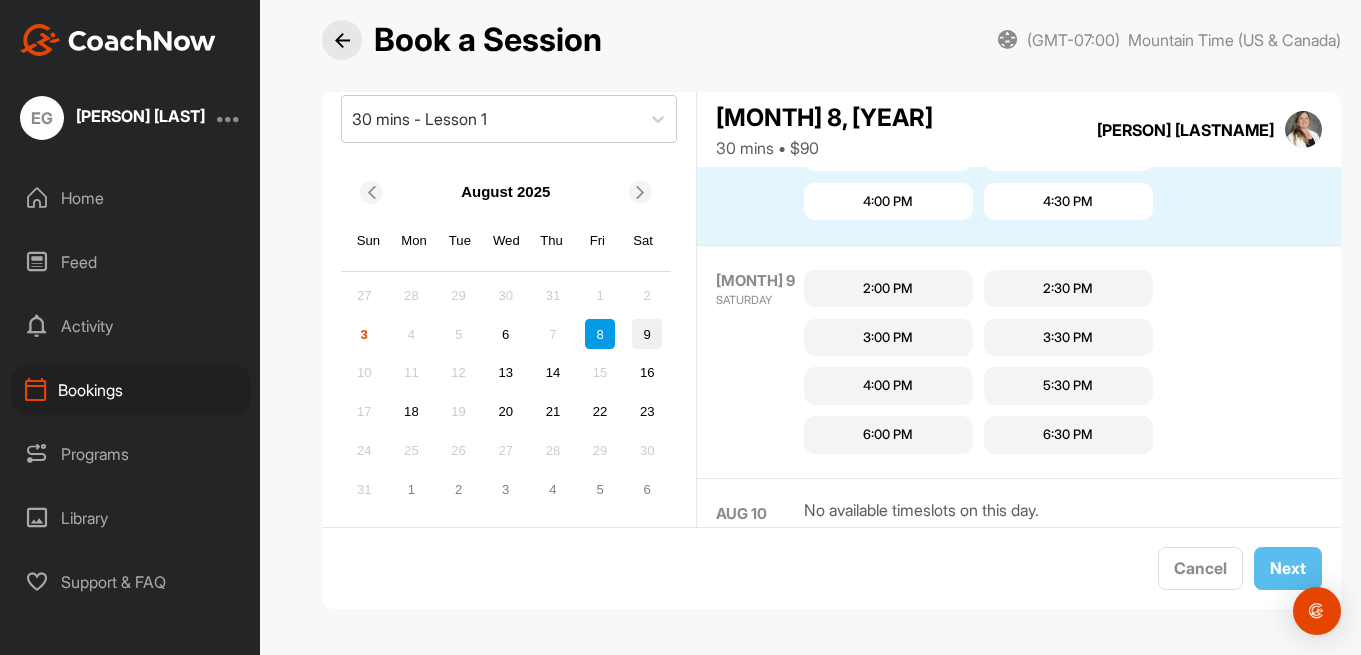 click on "9" at bounding box center (647, 334) 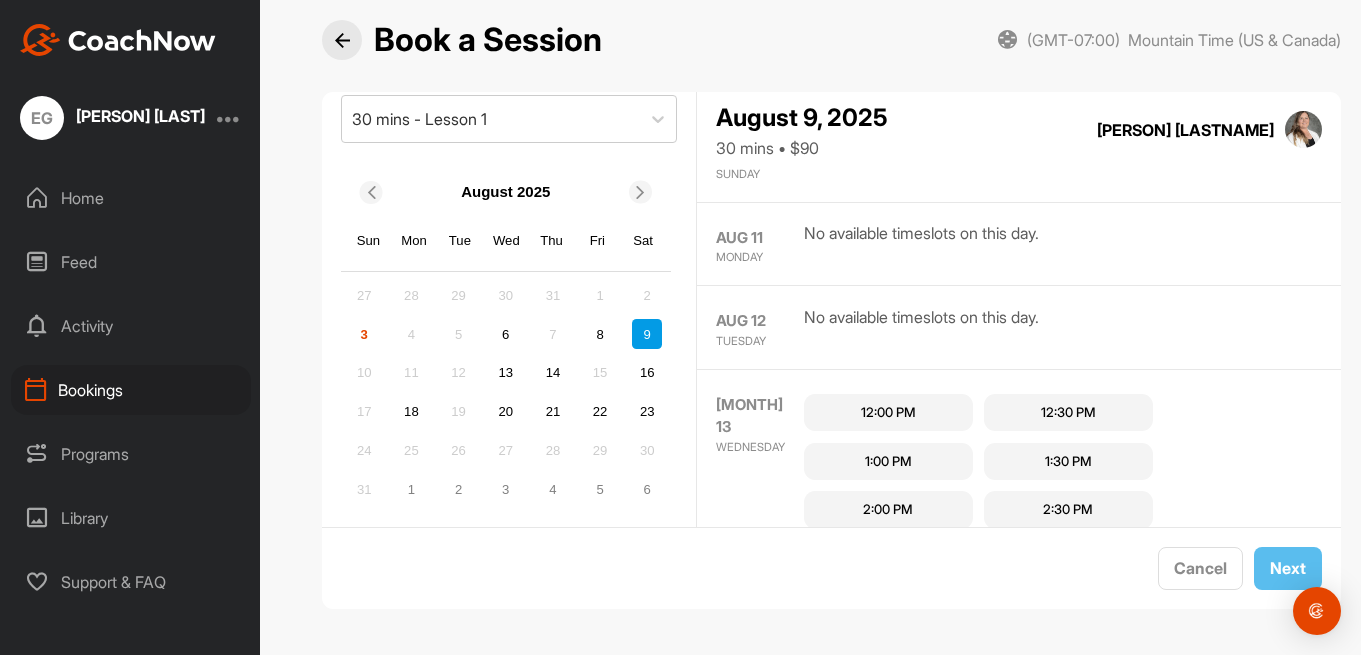 scroll, scrollTop: 898, scrollLeft: 0, axis: vertical 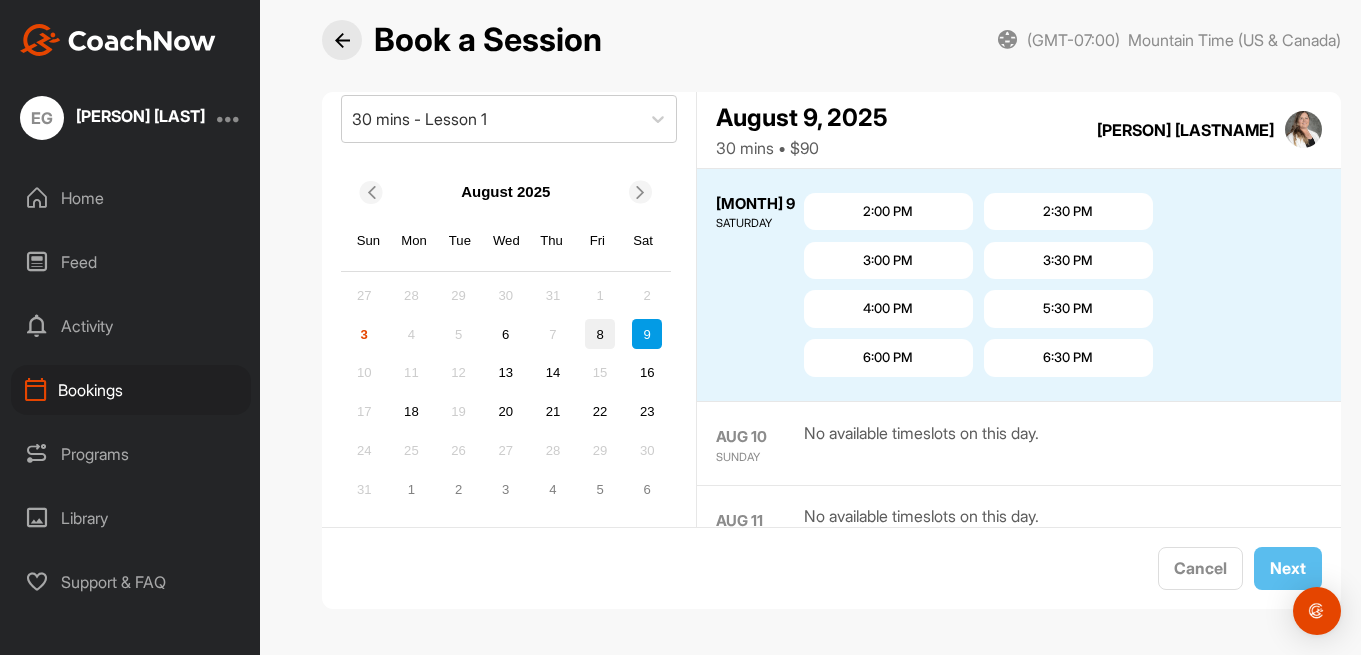 click on "8" at bounding box center [600, 334] 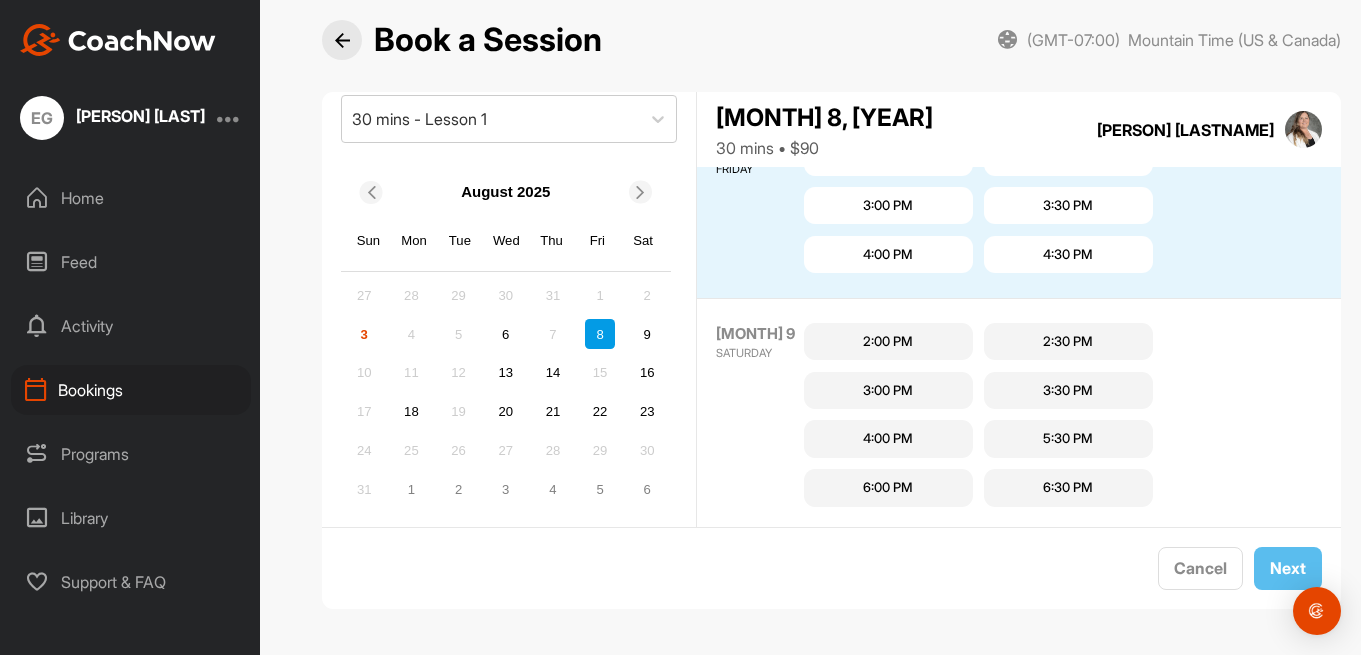 scroll, scrollTop: 714, scrollLeft: 0, axis: vertical 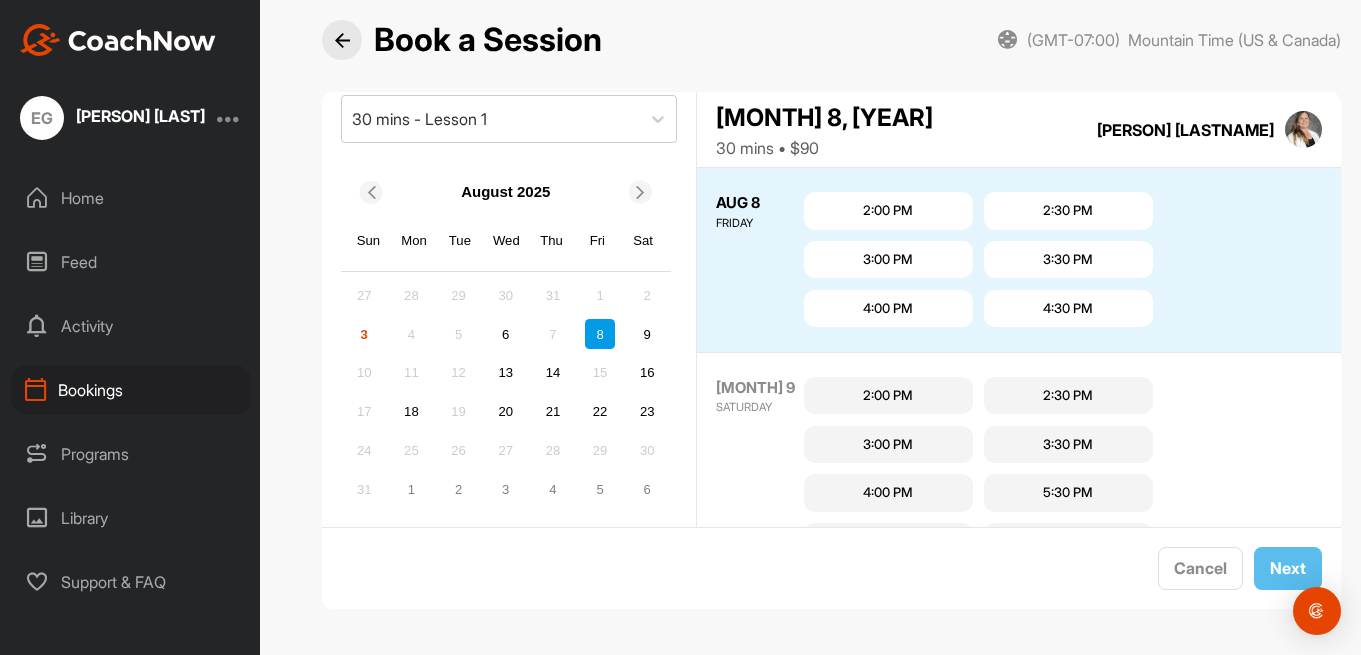 click on "2:00 PM" at bounding box center [888, 211] 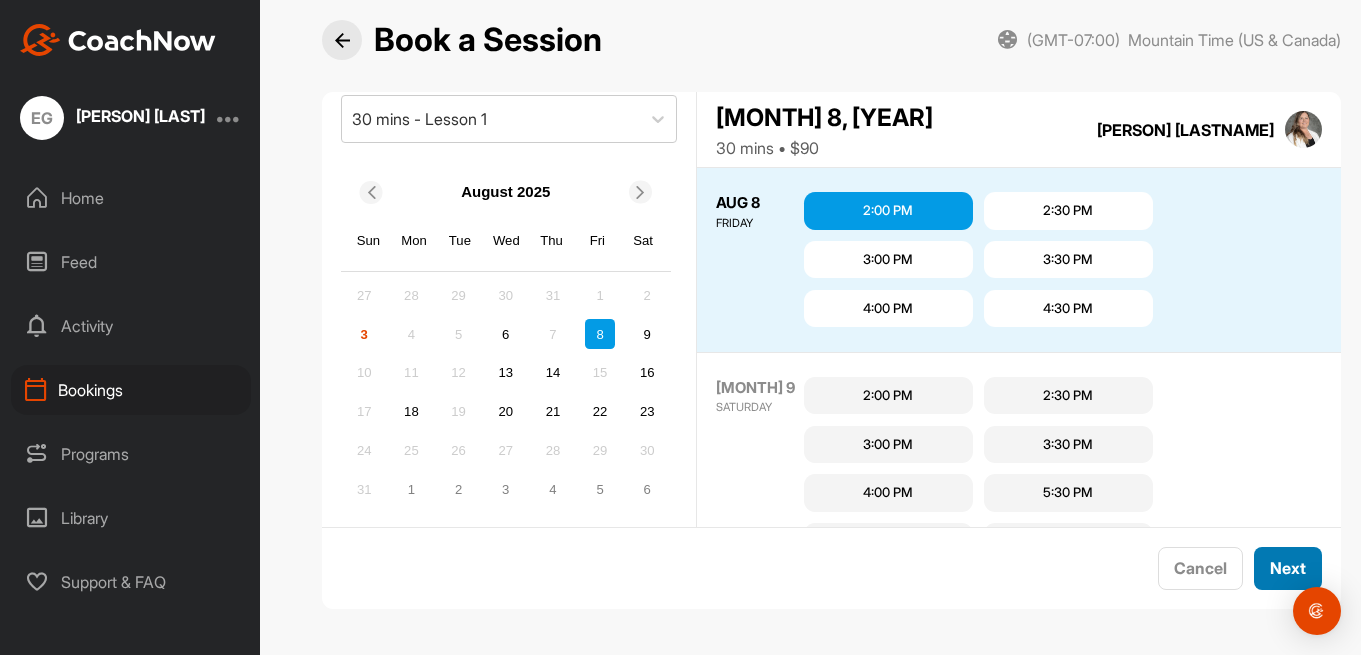 click on "Next" at bounding box center (1288, 568) 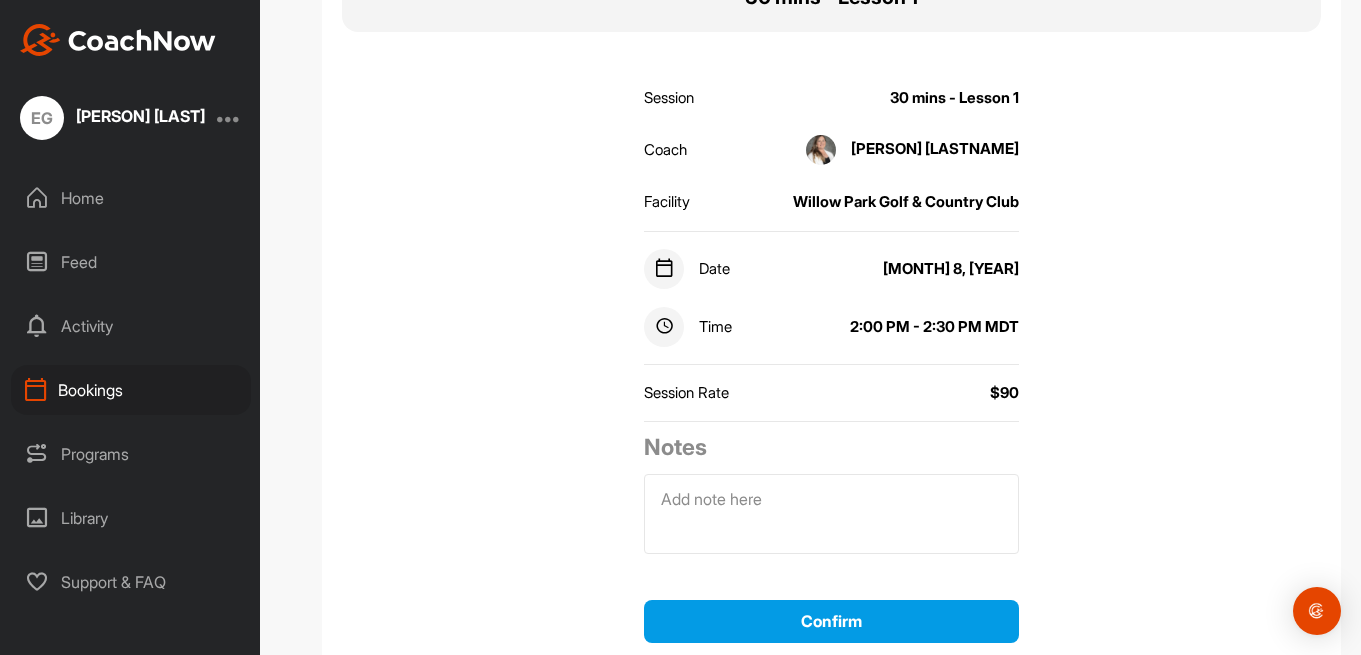 scroll, scrollTop: 264, scrollLeft: 0, axis: vertical 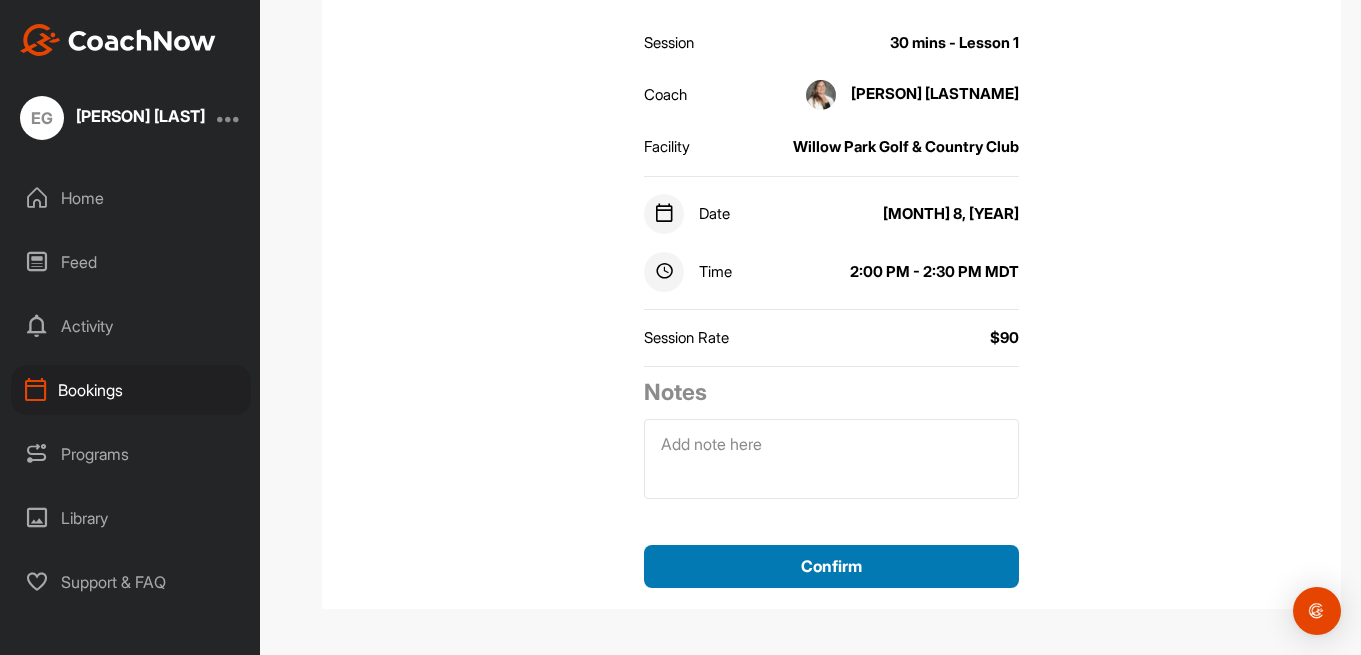 click on "Confirm" at bounding box center [831, 566] 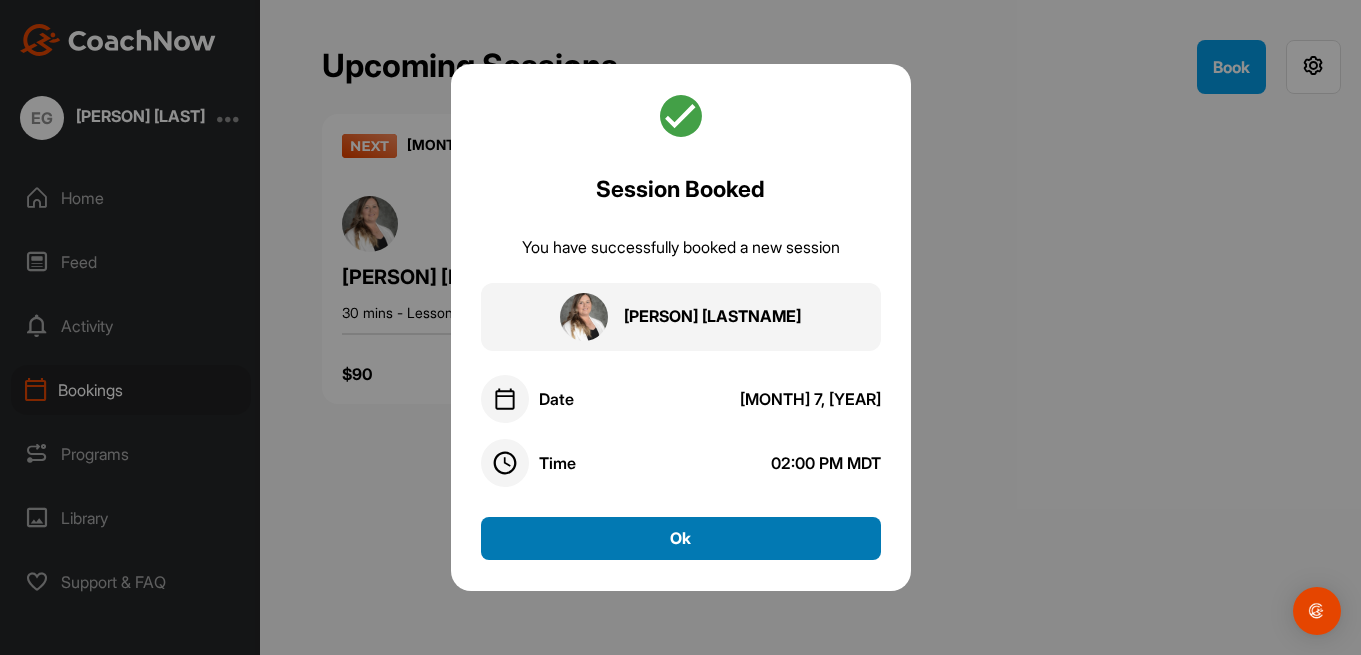 click on "Ok" at bounding box center [681, 538] 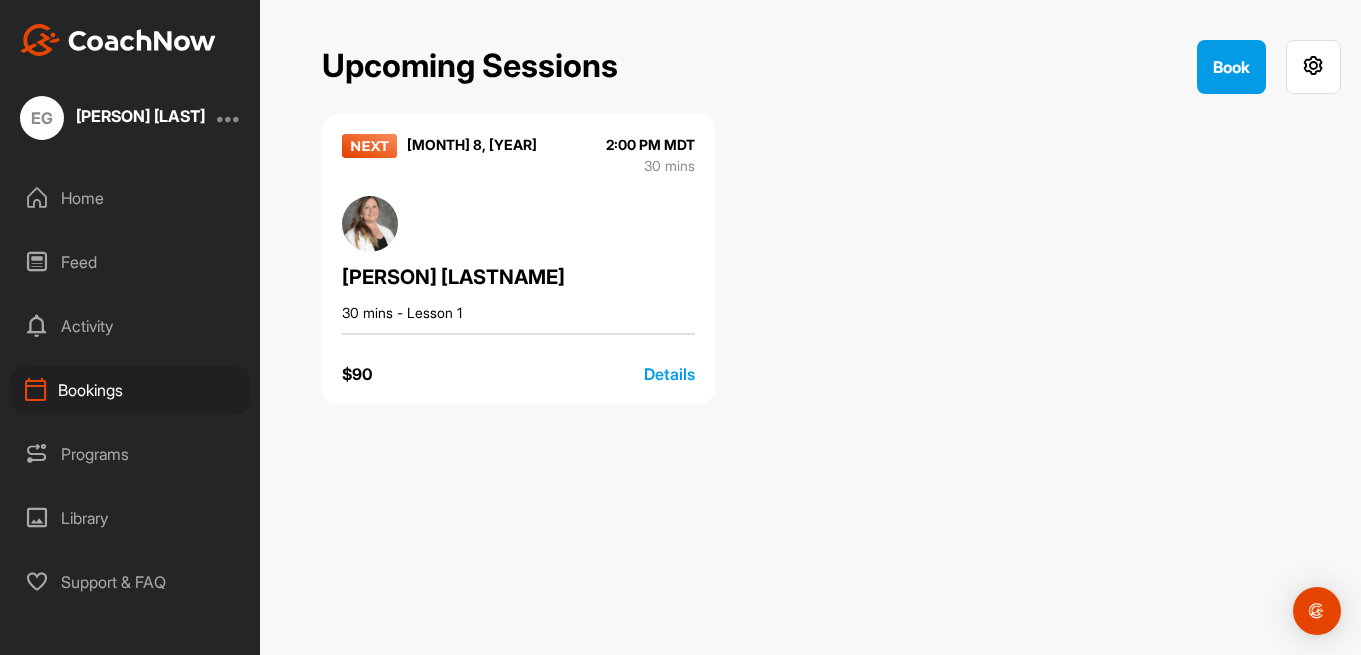 click on "Feed" at bounding box center (131, 262) 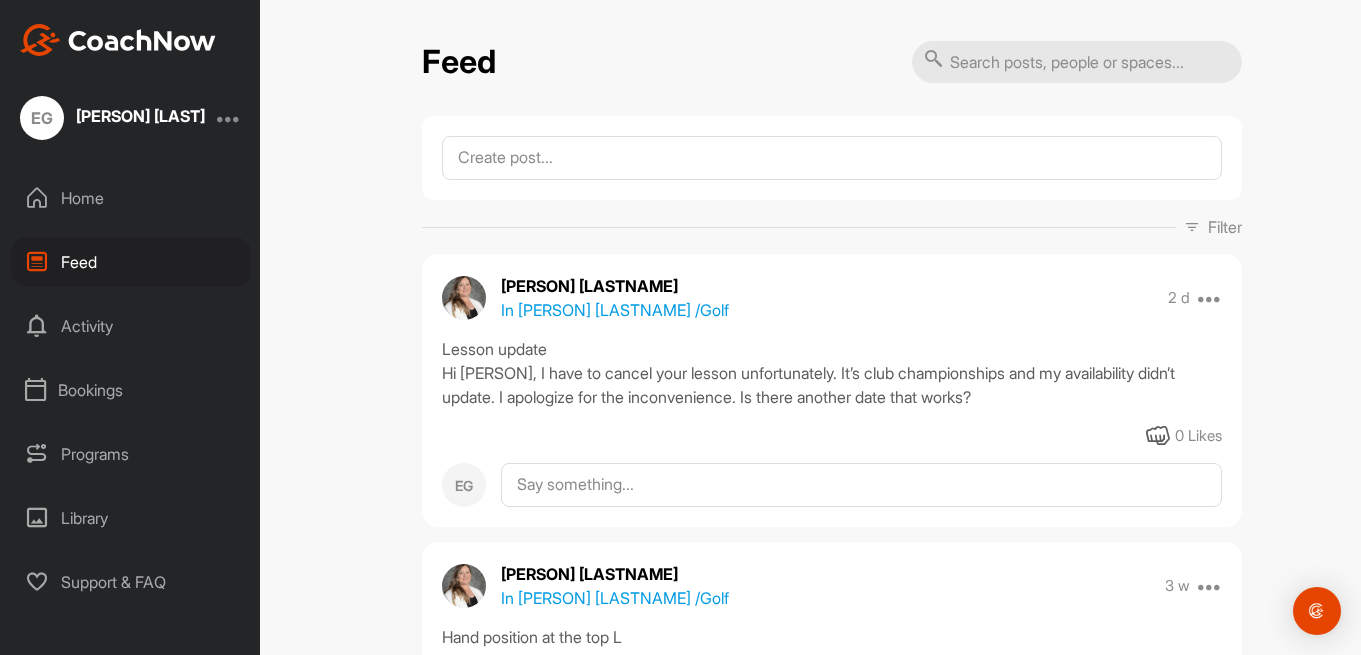 click on "Home" at bounding box center [131, 198] 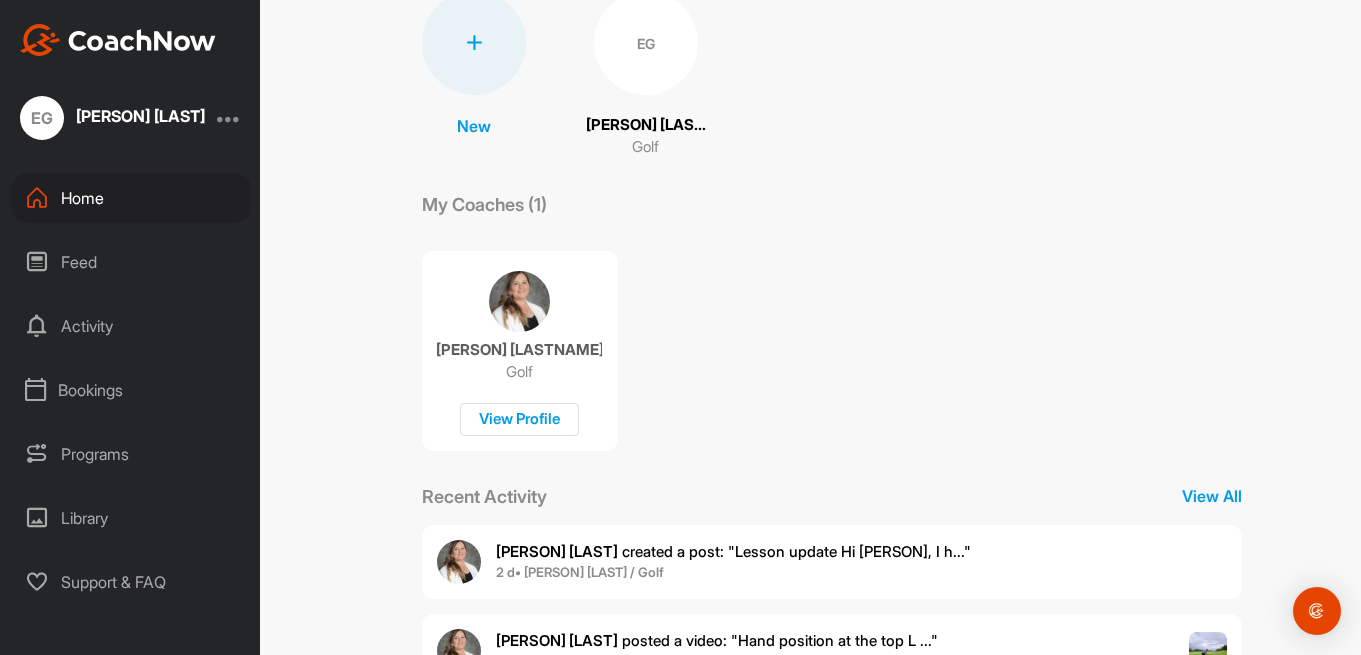 scroll, scrollTop: 424, scrollLeft: 0, axis: vertical 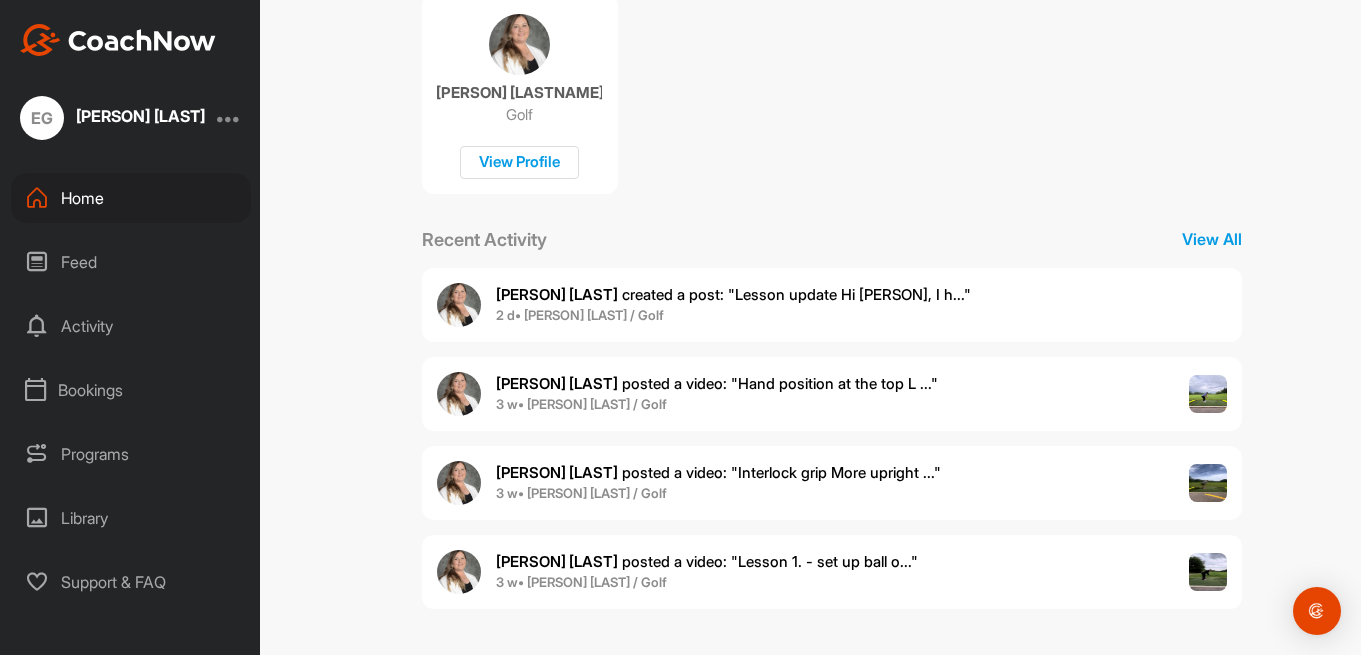 click on "Feed" at bounding box center (131, 262) 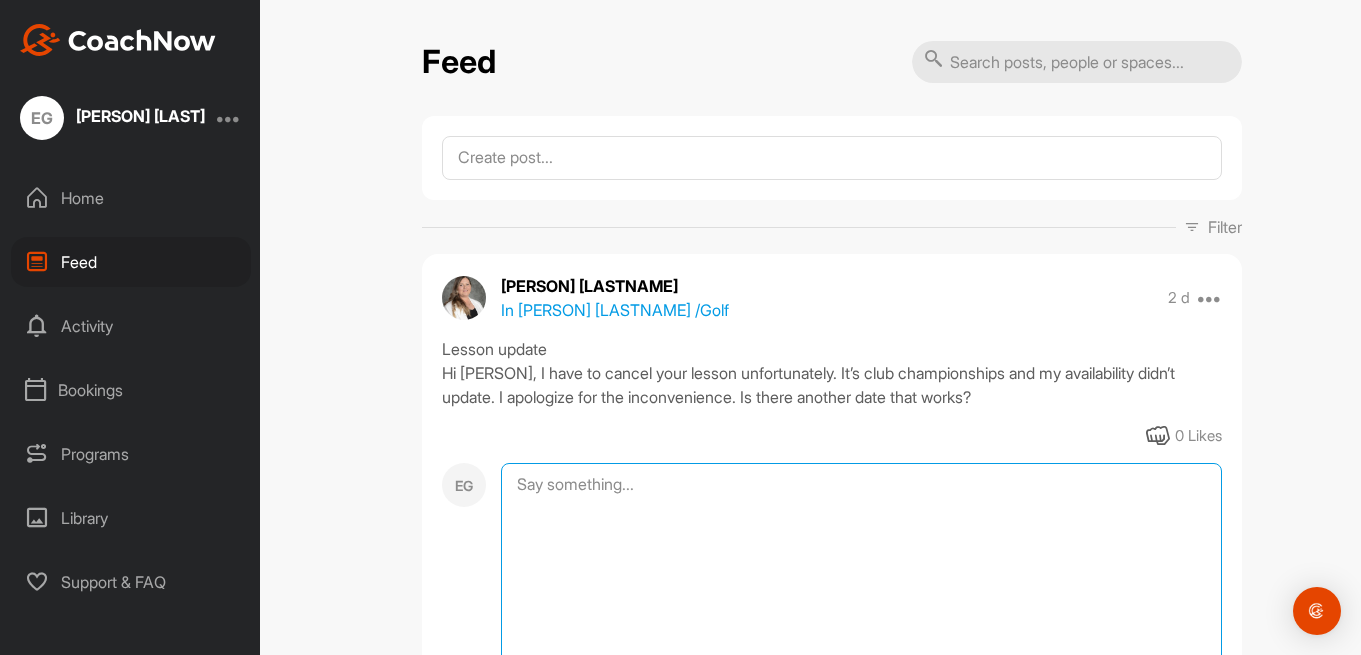 click at bounding box center (861, 563) 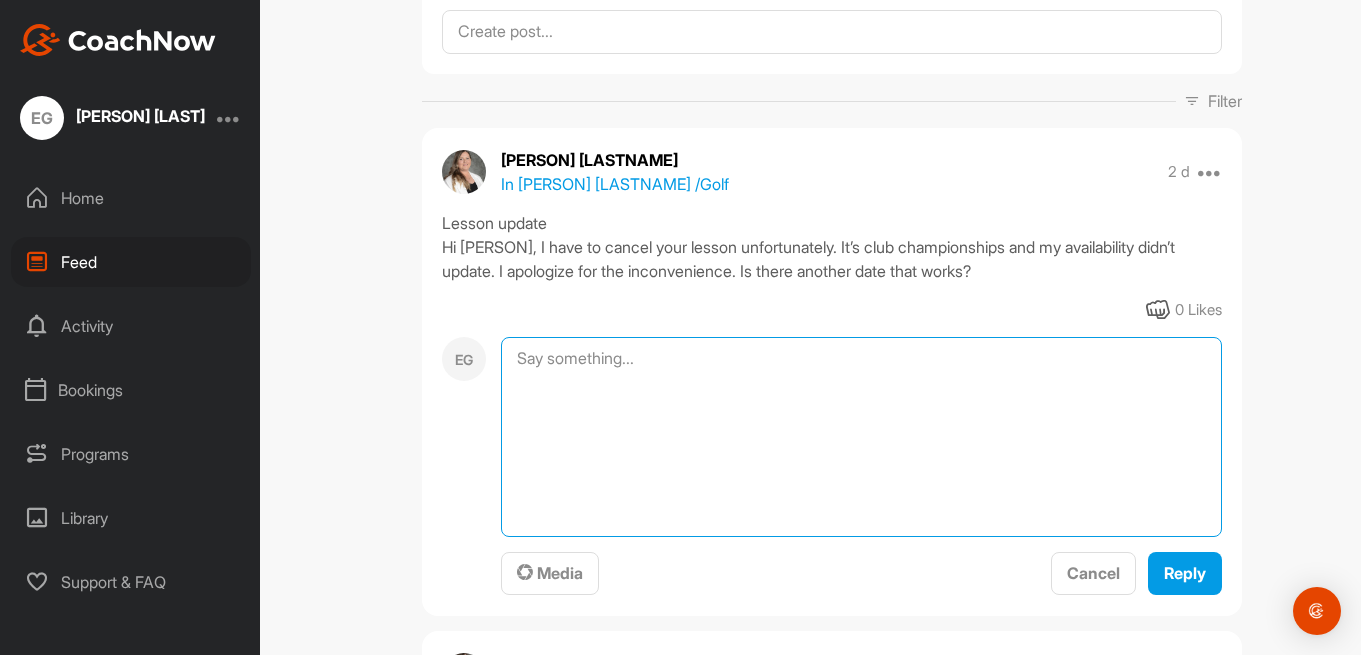 scroll, scrollTop: 134, scrollLeft: 0, axis: vertical 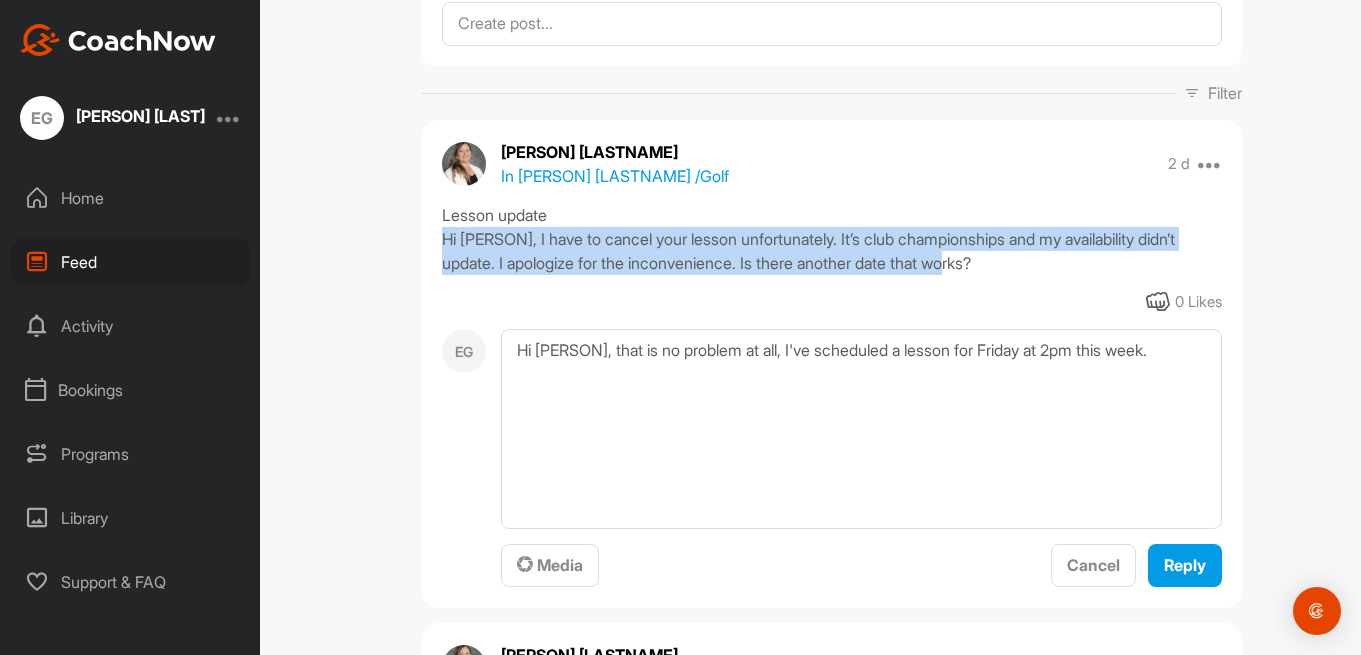 drag, startPoint x: 443, startPoint y: 234, endPoint x: 1047, endPoint y: 256, distance: 604.4005 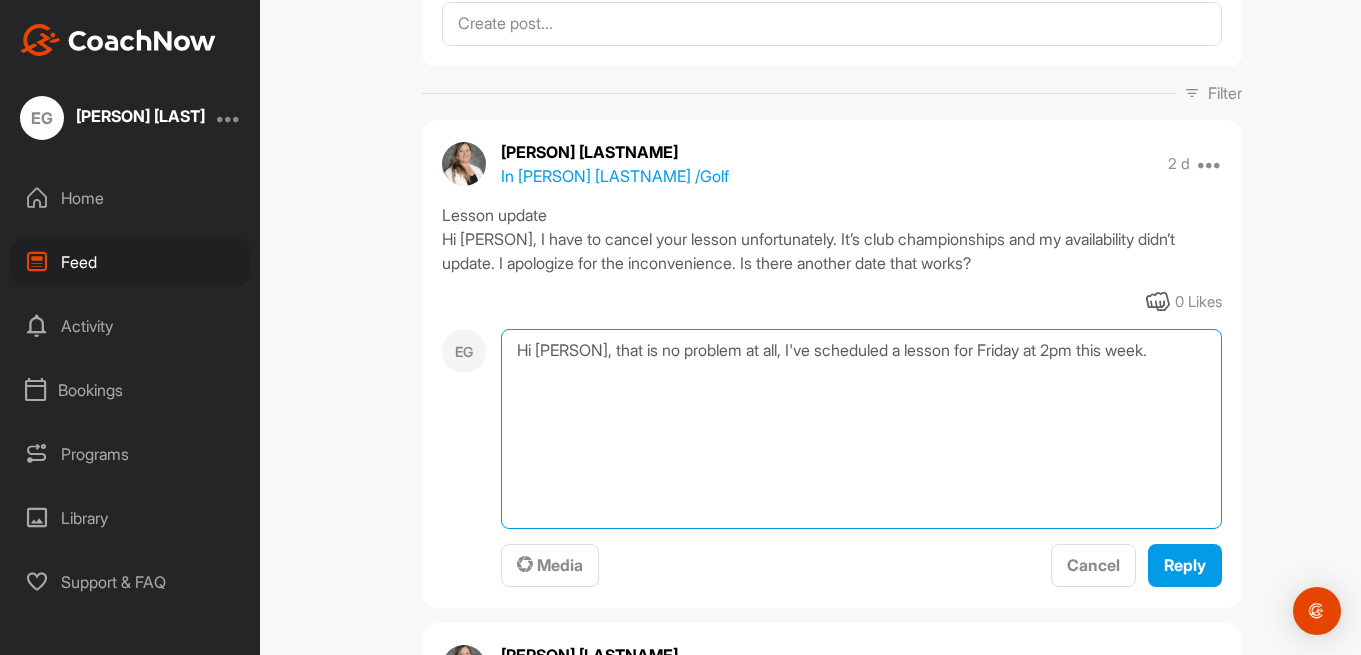 drag, startPoint x: 517, startPoint y: 350, endPoint x: 1239, endPoint y: 350, distance: 722 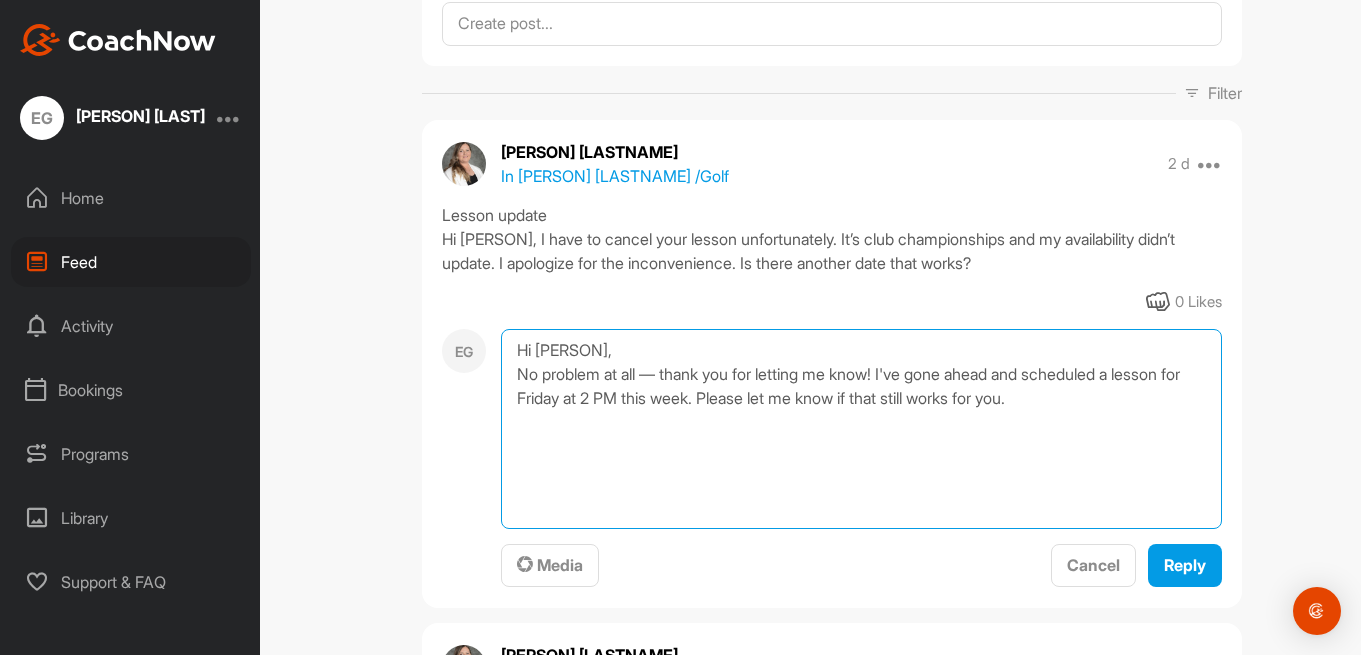 click on "Hi [PERSON],
No problem at all — thank you for letting me know! I've gone ahead and scheduled a lesson for Friday at 2 PM this week. Please let me know if that still works for you." at bounding box center (861, 429) 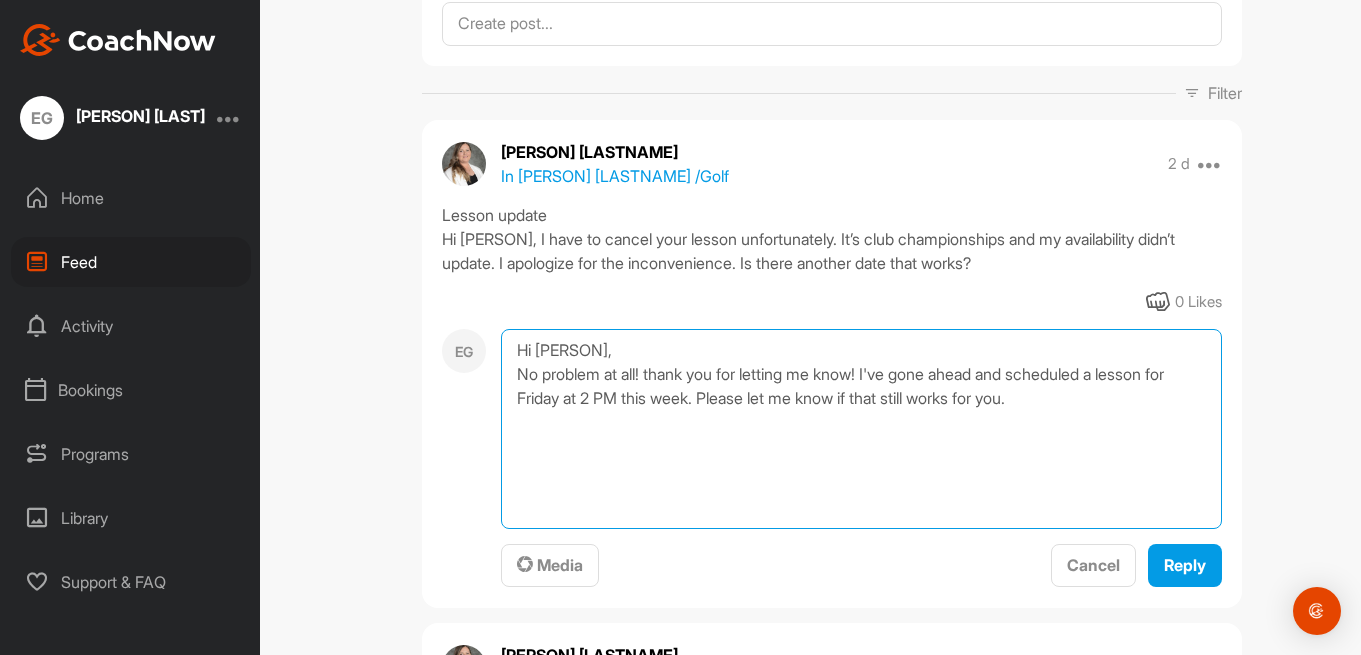 click on "Hi [PERSON],
No problem at all! thank you for letting me know! I've gone ahead and scheduled a lesson for Friday at 2 PM this week. Please let me know if that still works for you." at bounding box center (861, 429) 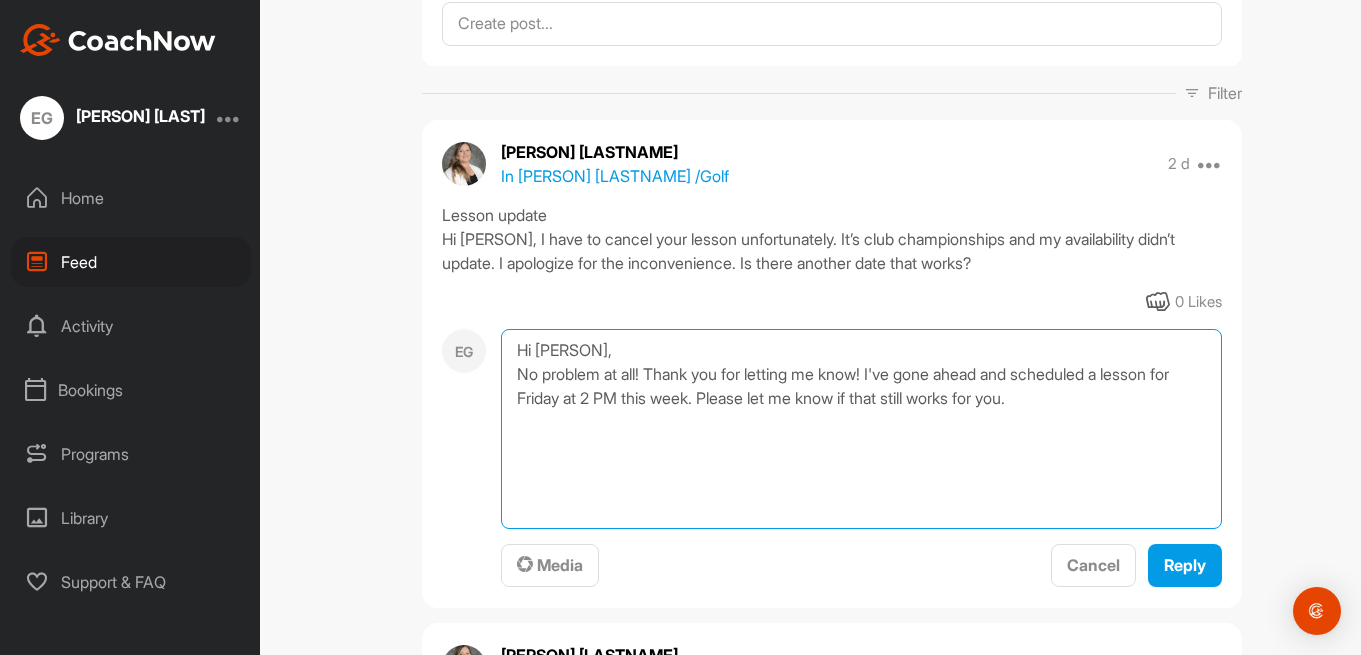 click on "Hi [PERSON],
No problem at all! Thank you for letting me know! I've gone ahead and scheduled a lesson for Friday at 2 PM this week. Please let me know if that still works for you." at bounding box center [861, 429] 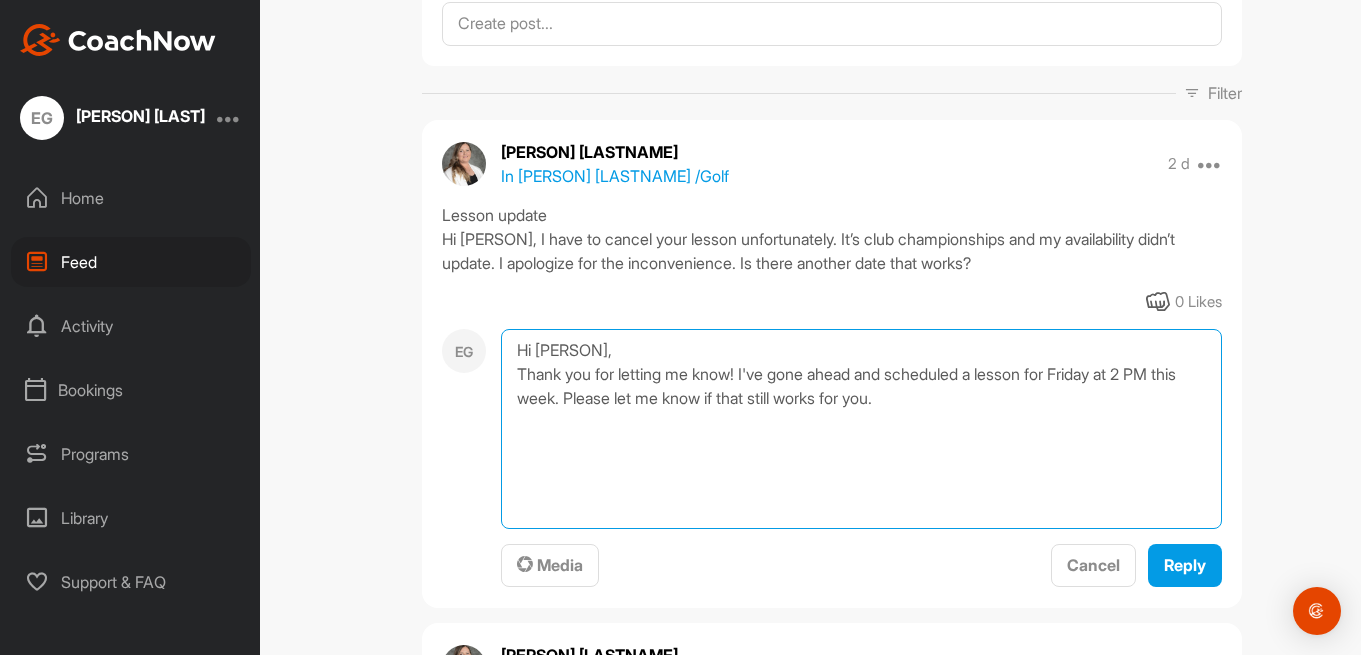 click on "Hi [PERSON],
Thank you for letting me know! I've gone ahead and scheduled a lesson for Friday at 2 PM this week. Please let me know if that still works for you." at bounding box center [861, 429] 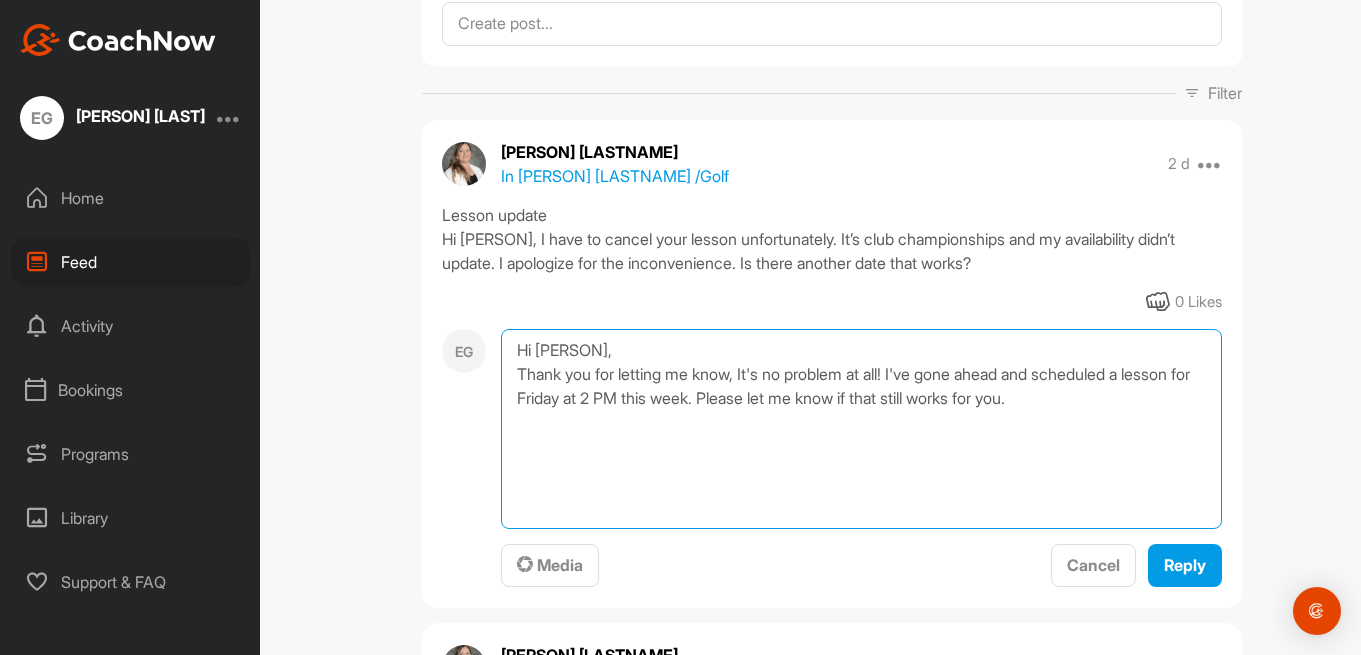 click on "Hi [PERSON],
Thank you for letting me know, It's no problem at all! I've gone ahead and scheduled a lesson for Friday at 2 PM this week. Please let me know if that still works for you." at bounding box center (861, 429) 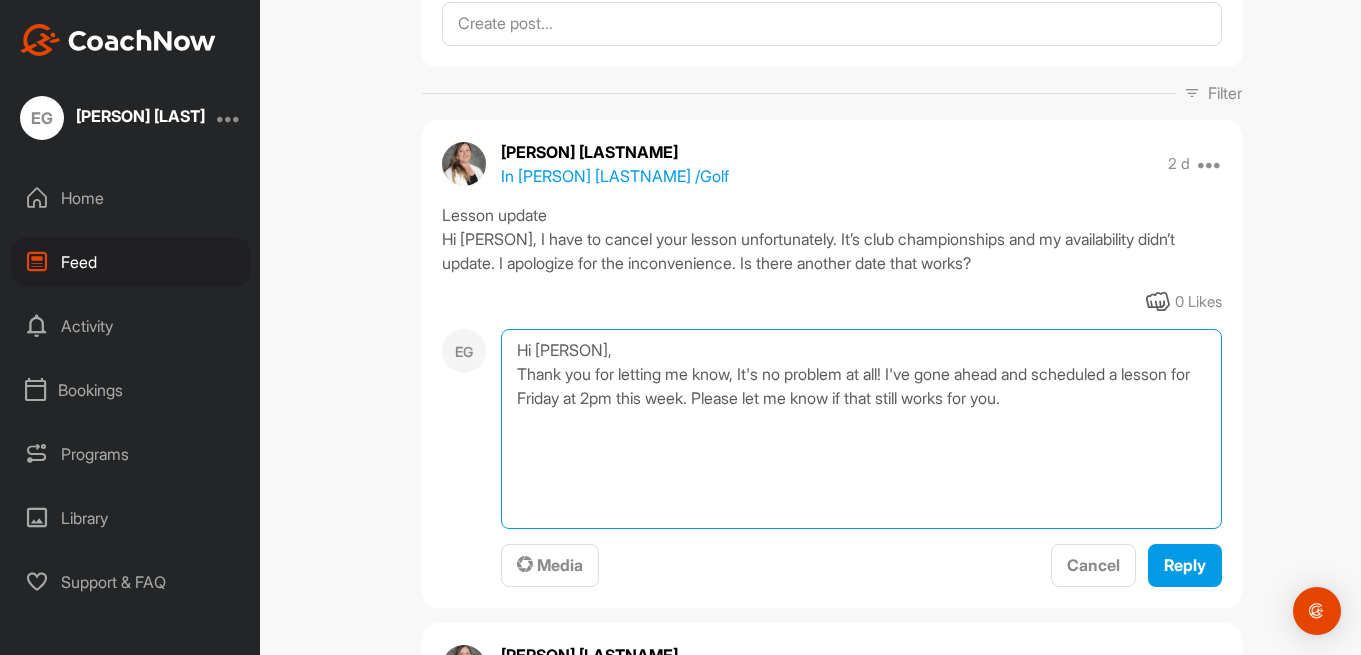 drag, startPoint x: 1116, startPoint y: 405, endPoint x: 783, endPoint y: 404, distance: 333.0015 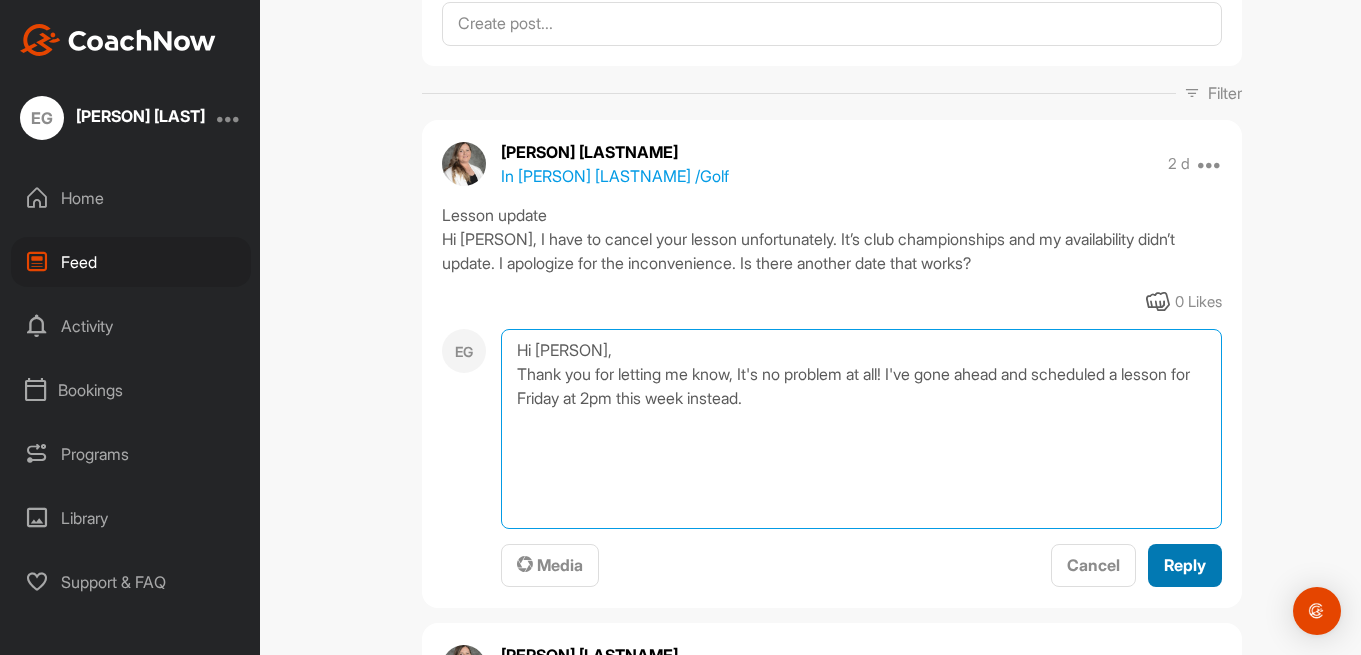 type on "Hi [PERSON],
Thank you for letting me know, It's no problem at all! I've gone ahead and scheduled a lesson for Friday at 2pm this week instead." 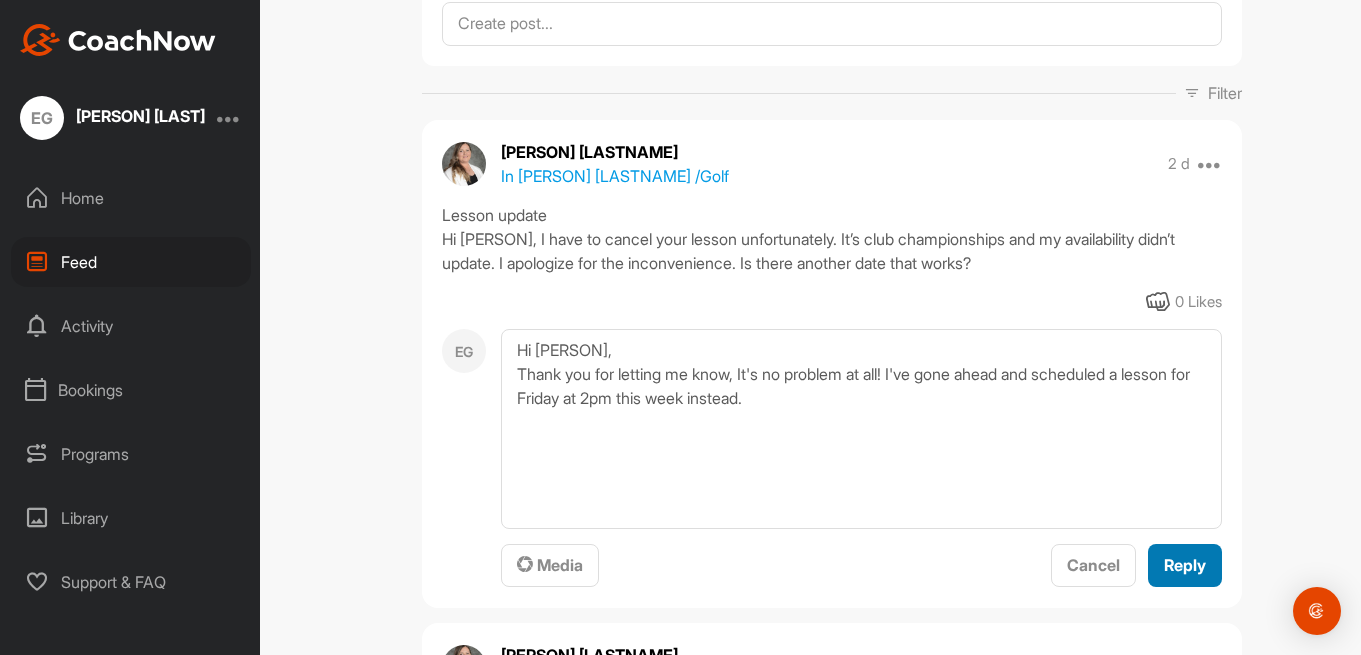 click on "Reply" at bounding box center [1185, 565] 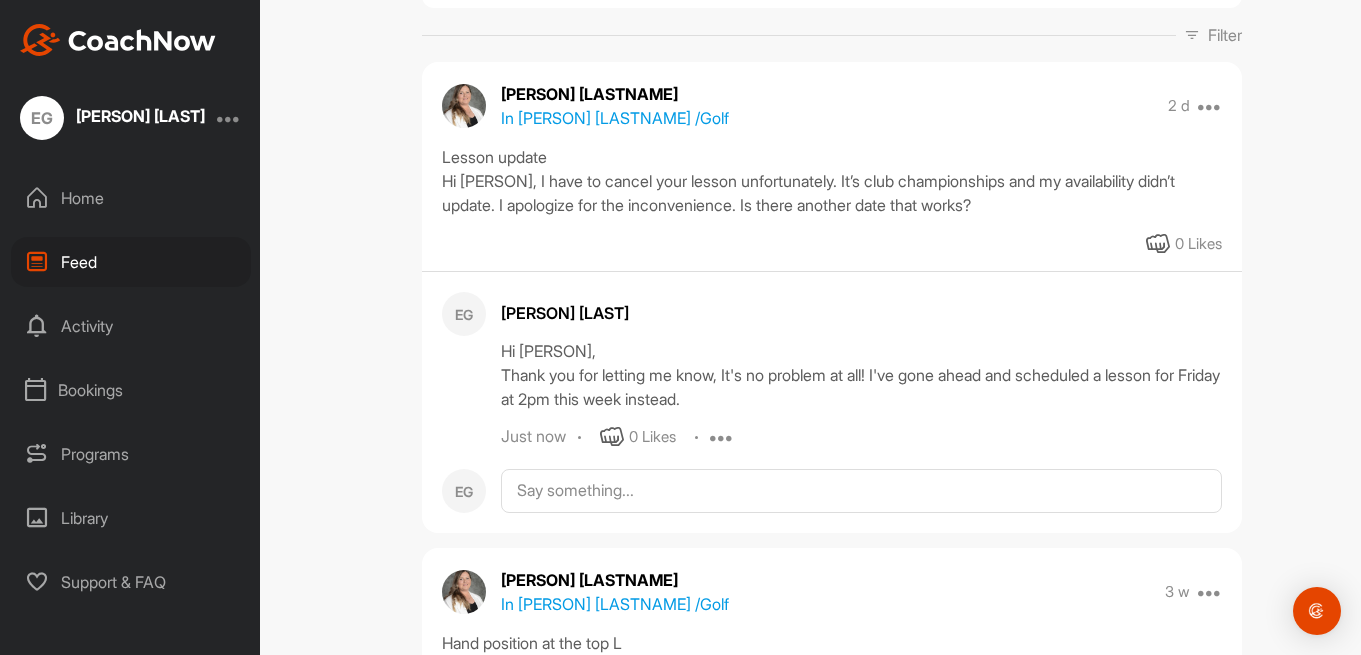 scroll, scrollTop: 200, scrollLeft: 0, axis: vertical 